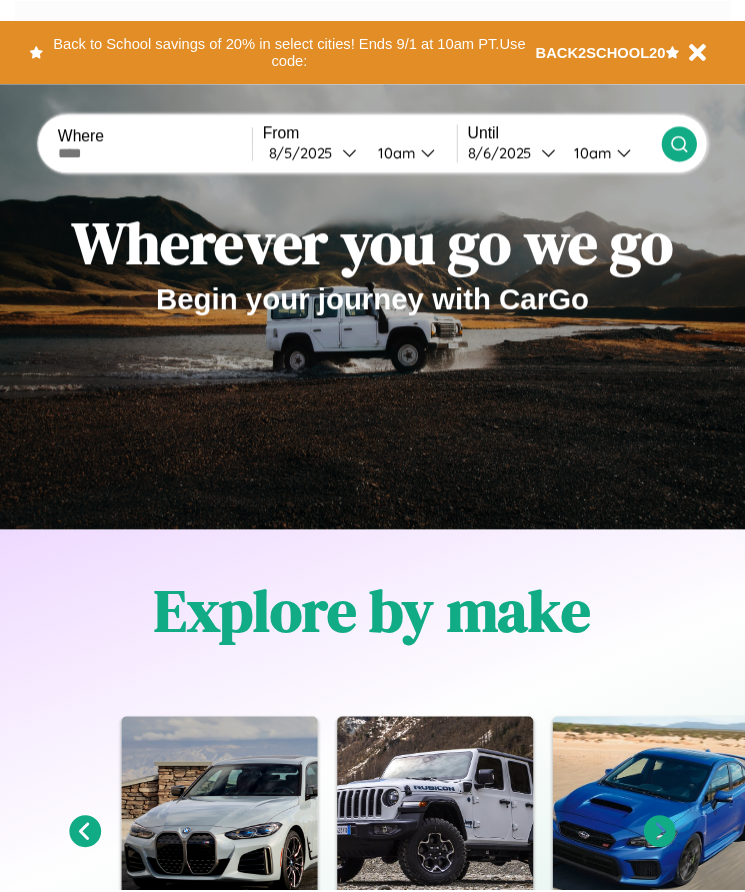 scroll, scrollTop: 0, scrollLeft: 0, axis: both 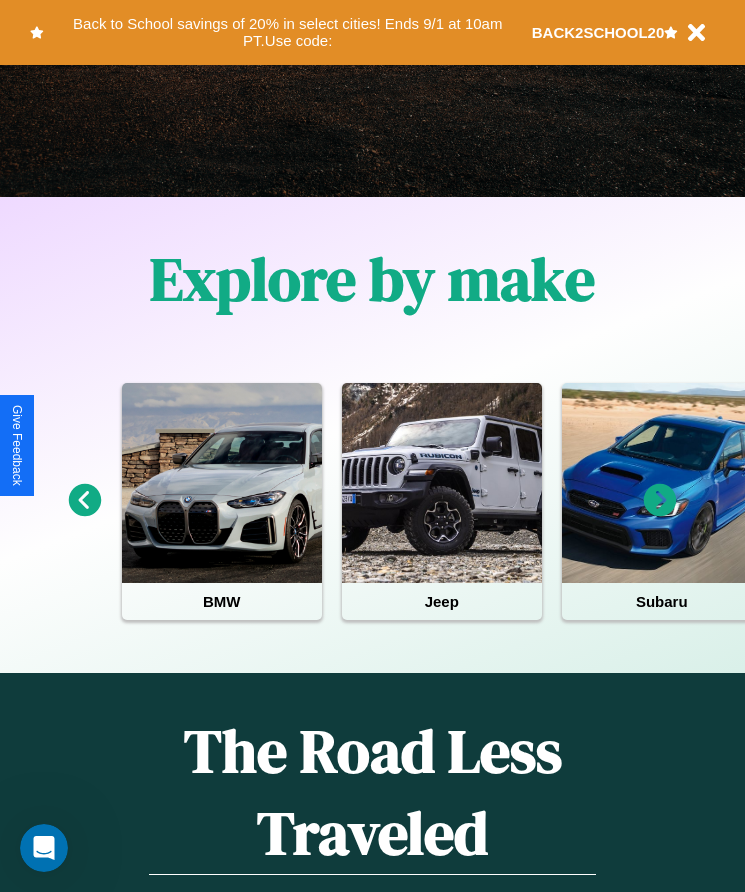 click 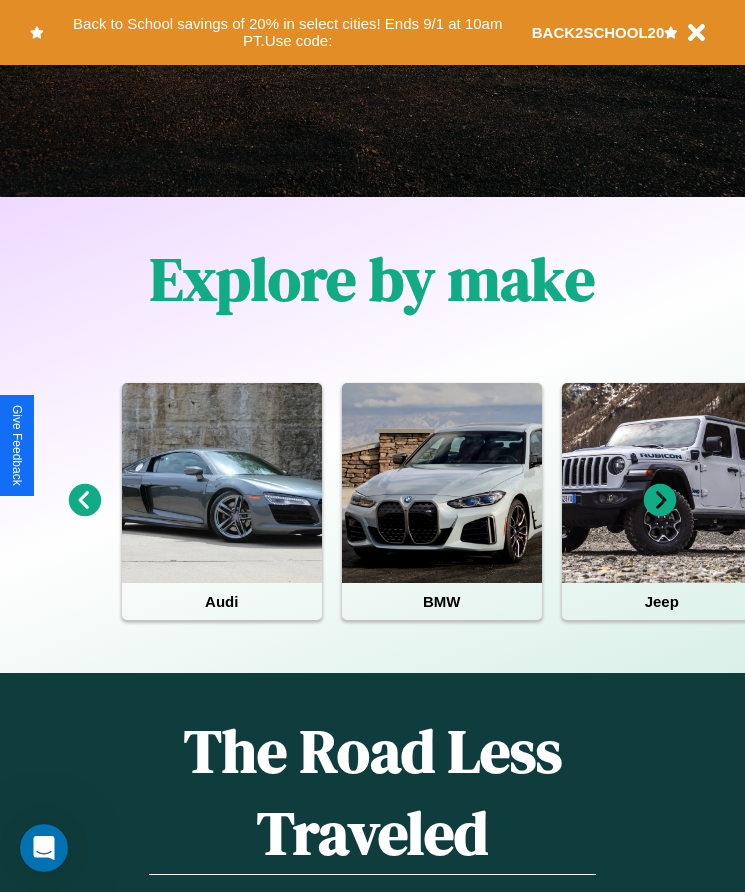 click 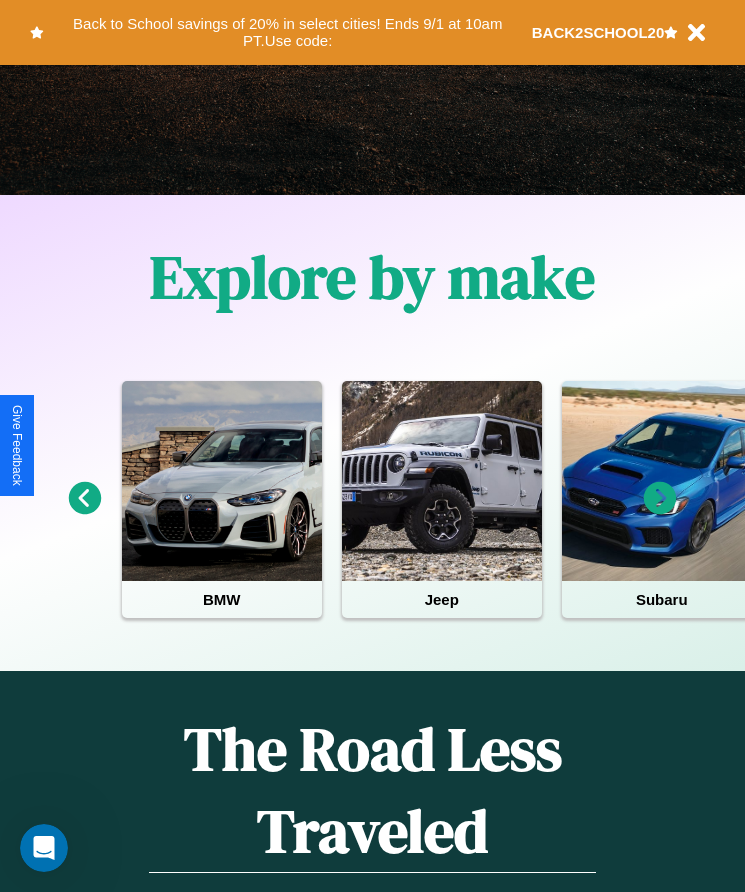scroll, scrollTop: 334, scrollLeft: 0, axis: vertical 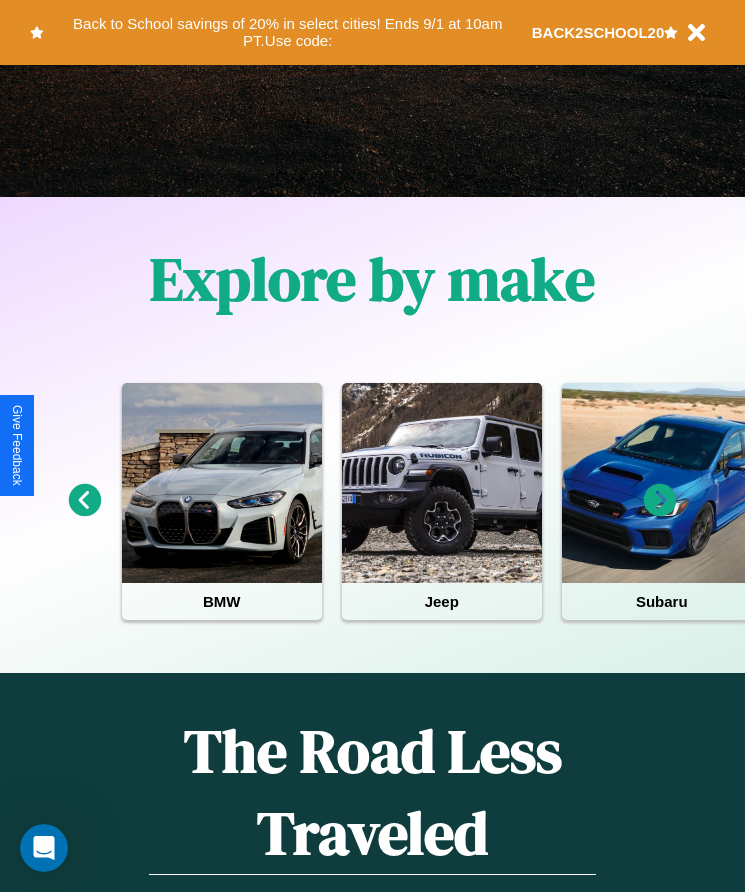 click 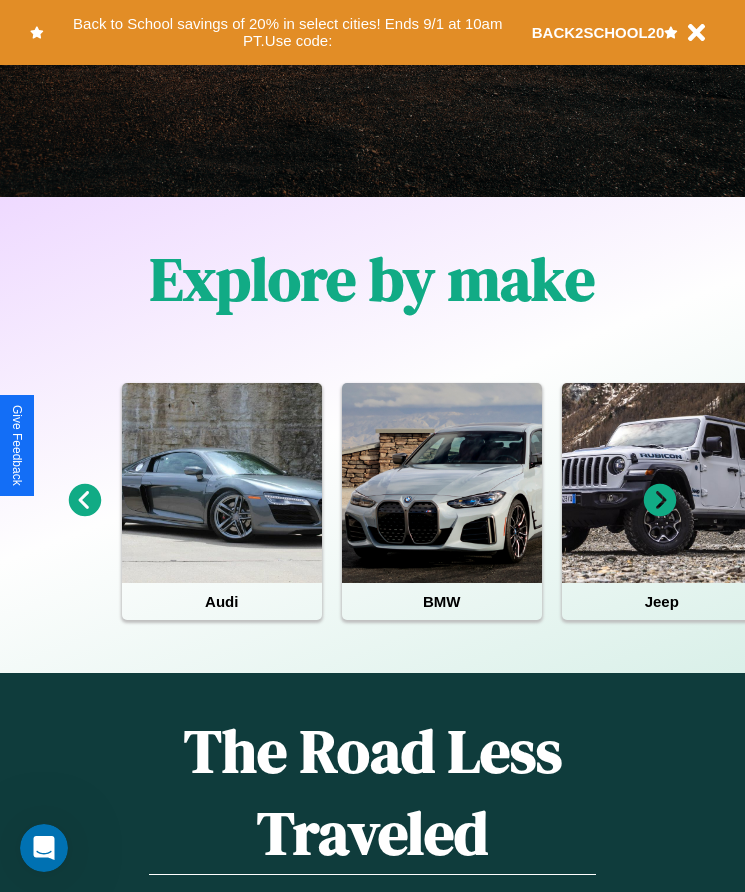 click 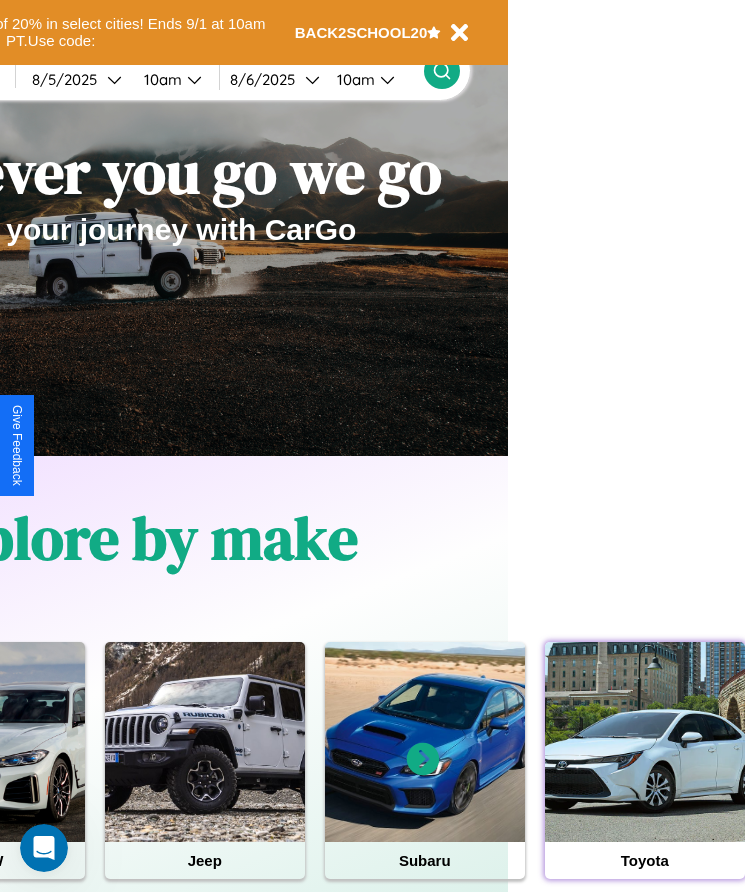 click at bounding box center [645, 742] 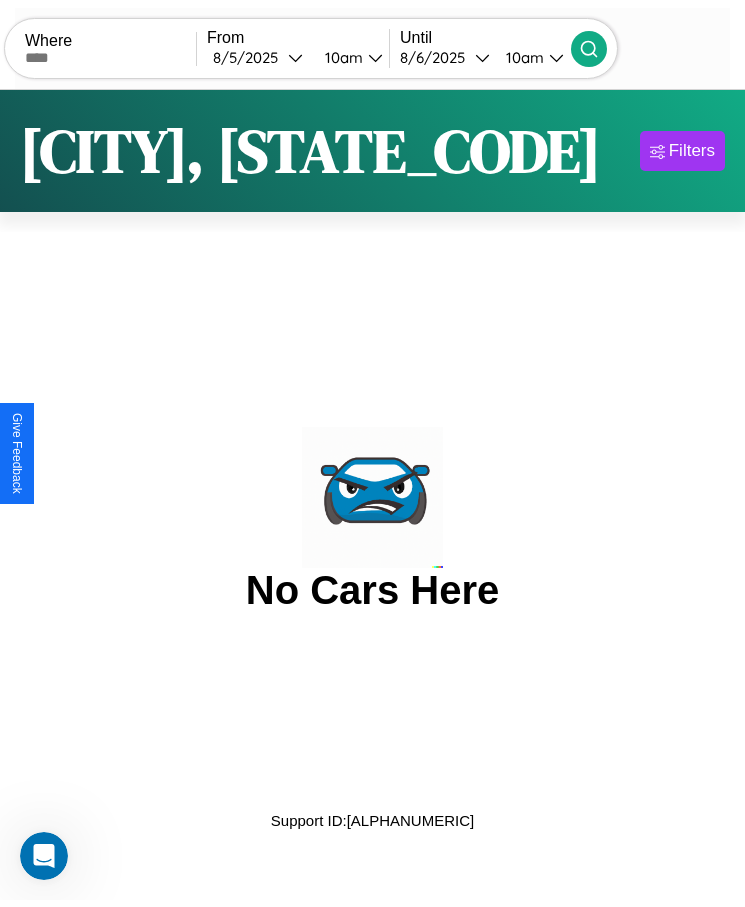 scroll, scrollTop: 0, scrollLeft: 0, axis: both 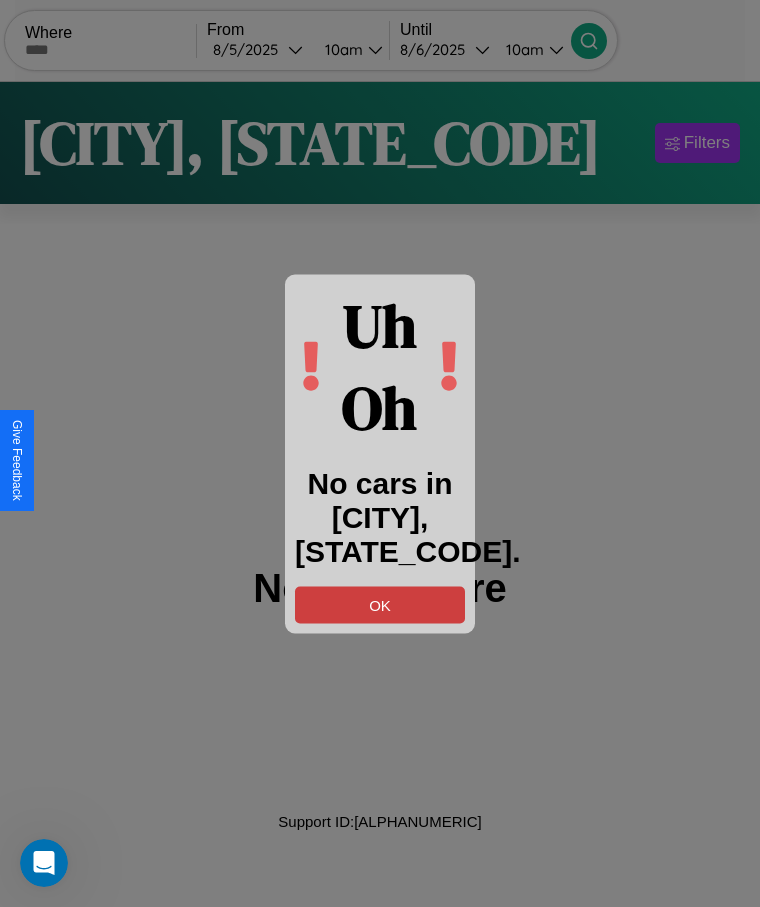 click on "OK" at bounding box center [380, 604] 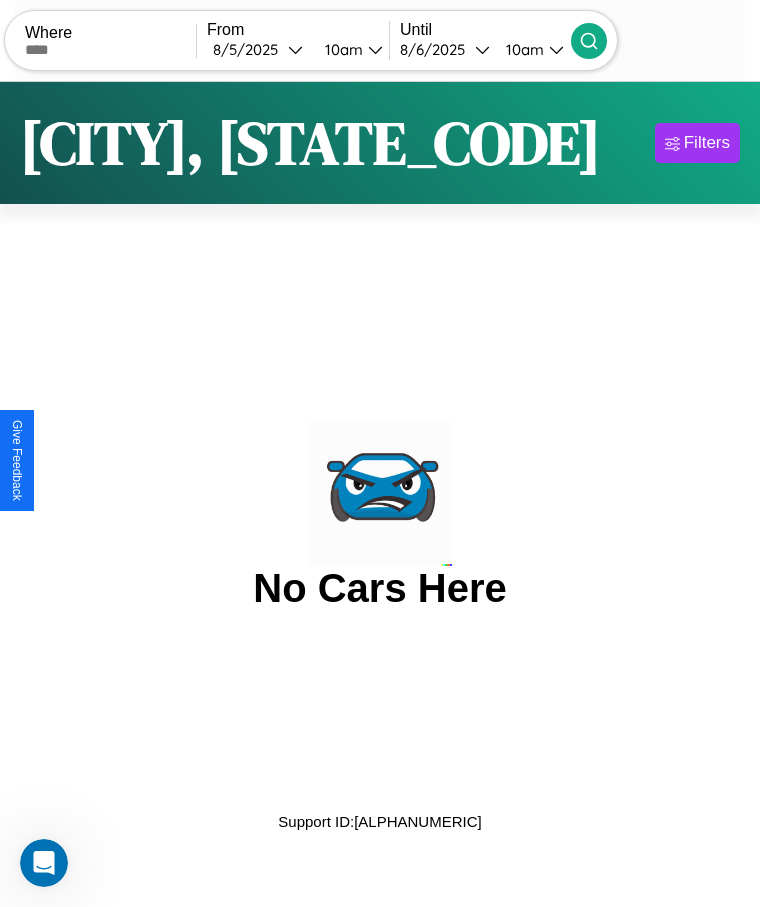 click at bounding box center (110, 50) 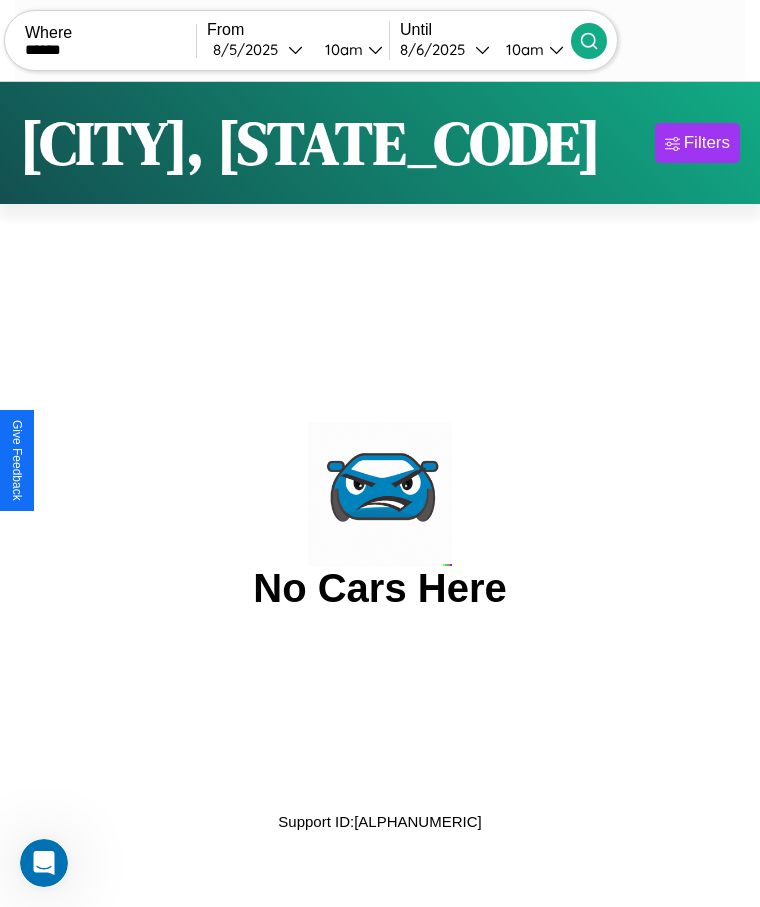 type on "******" 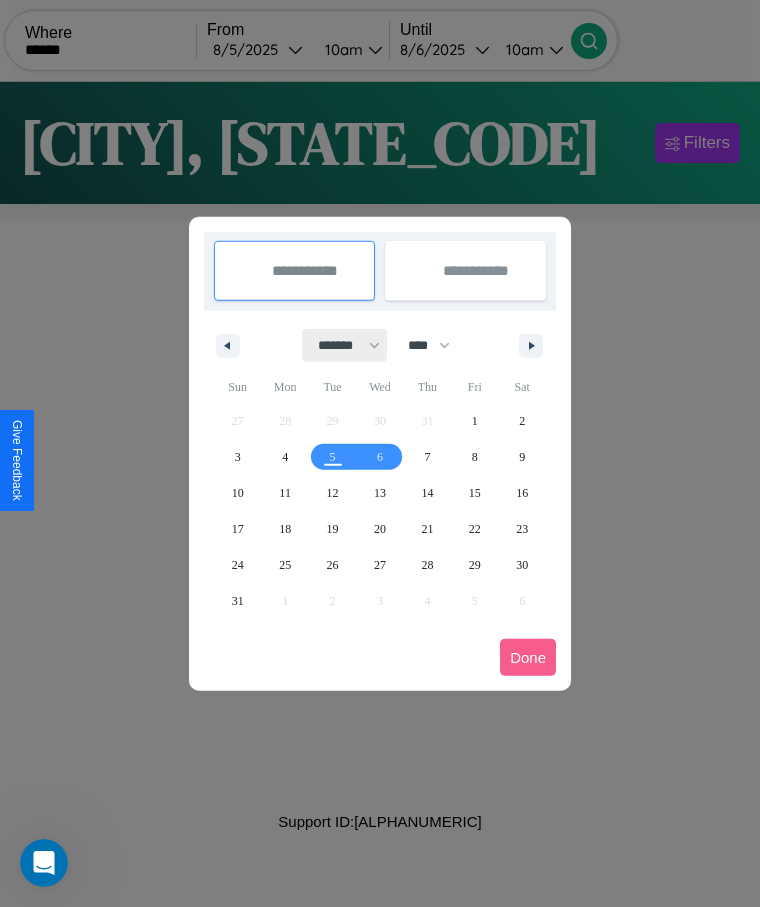 click on "******* ******** ***** ***** *** **** **** ****** ********* ******* ******** ********" at bounding box center [345, 345] 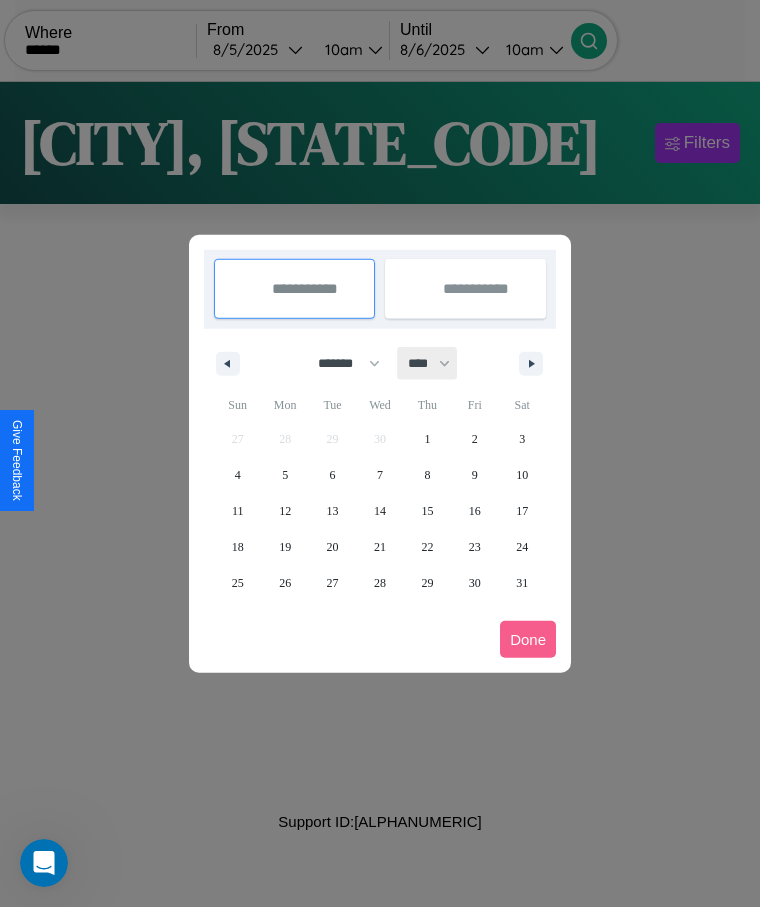 click on "**** **** **** **** **** **** **** **** **** **** **** **** **** **** **** **** **** **** **** **** **** **** **** **** **** **** **** **** **** **** **** **** **** **** **** **** **** **** **** **** **** **** **** **** **** **** **** **** **** **** **** **** **** **** **** **** **** **** **** **** **** **** **** **** **** **** **** **** **** **** **** **** **** **** **** **** **** **** **** **** **** **** **** **** **** **** **** **** **** **** **** **** **** **** **** **** **** **** **** **** **** **** **** **** **** **** **** **** **** **** **** **** **** **** **** **** **** **** **** **** ****" at bounding box center (428, 363) 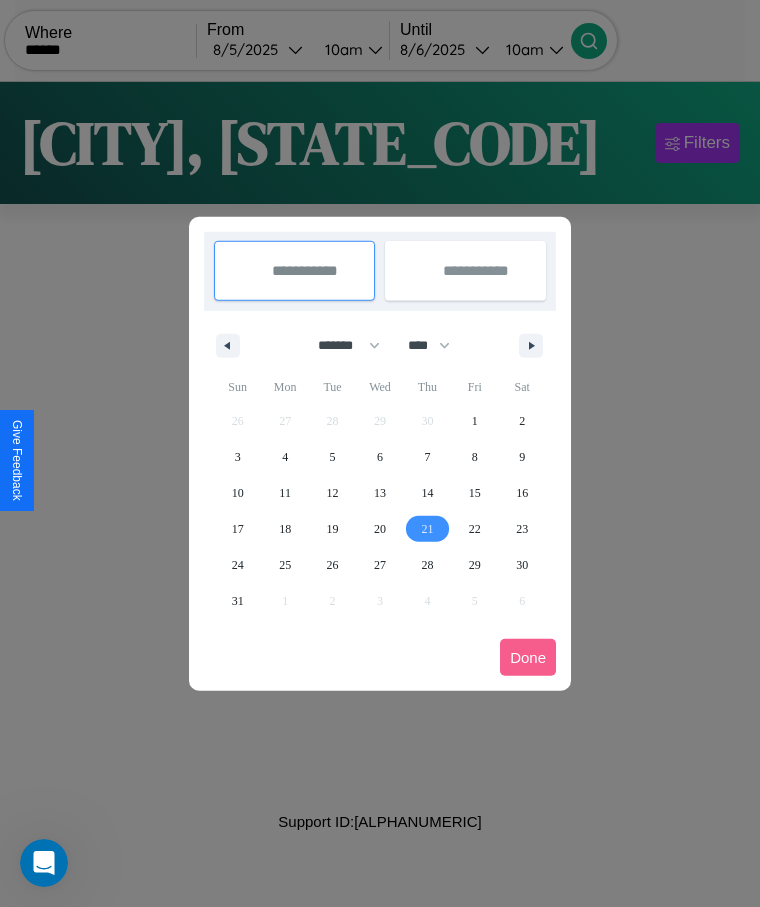 click on "21" at bounding box center [427, 529] 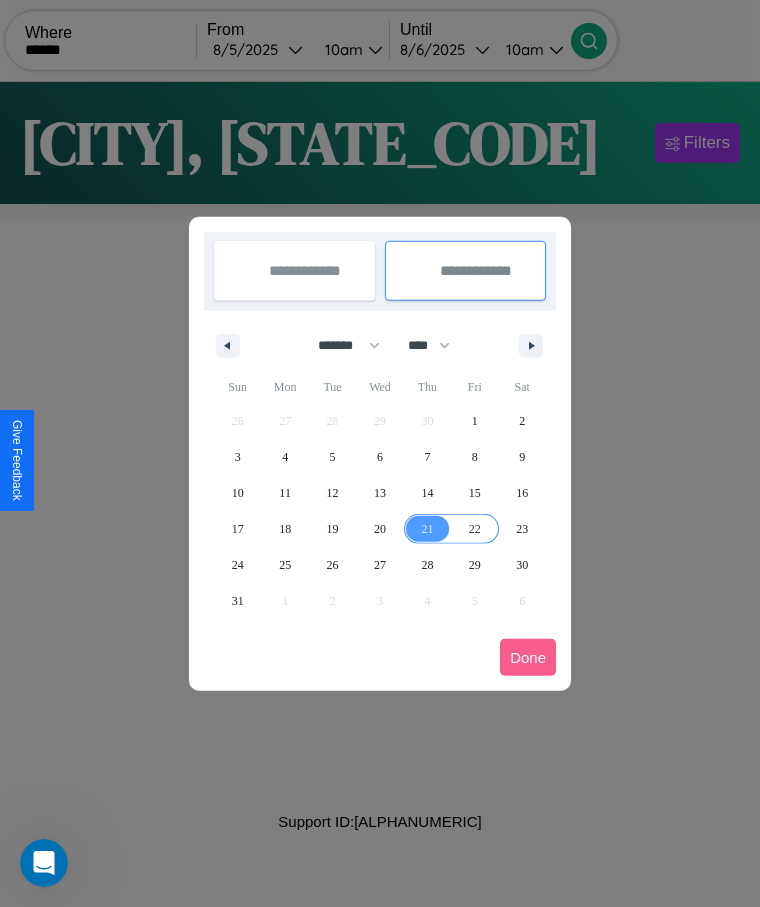 click on "22" at bounding box center (475, 529) 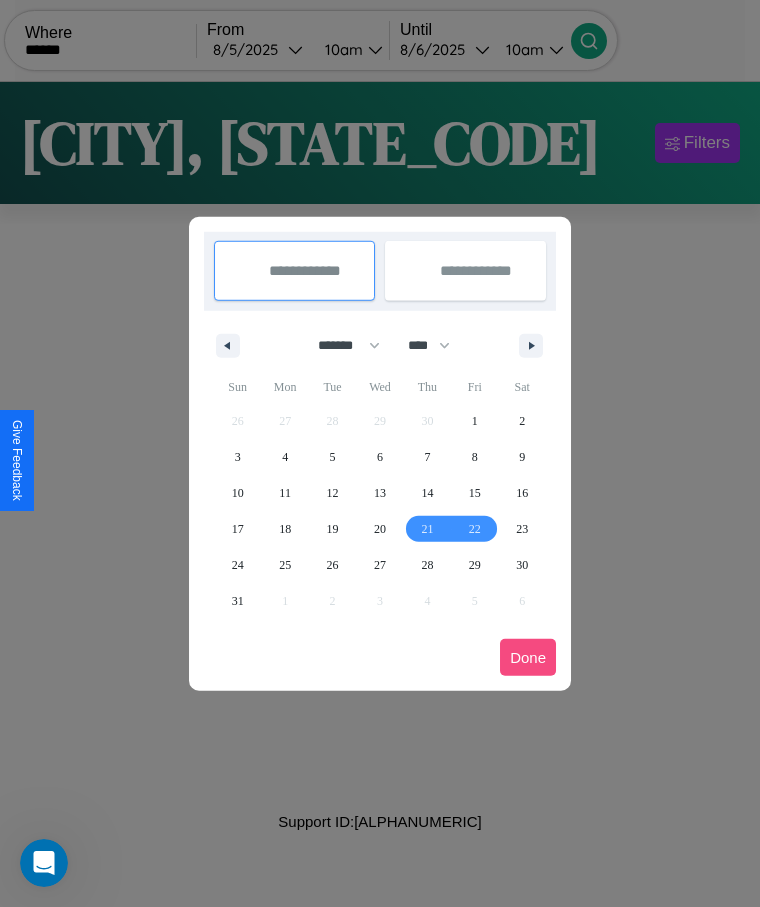 click on "Done" at bounding box center [528, 657] 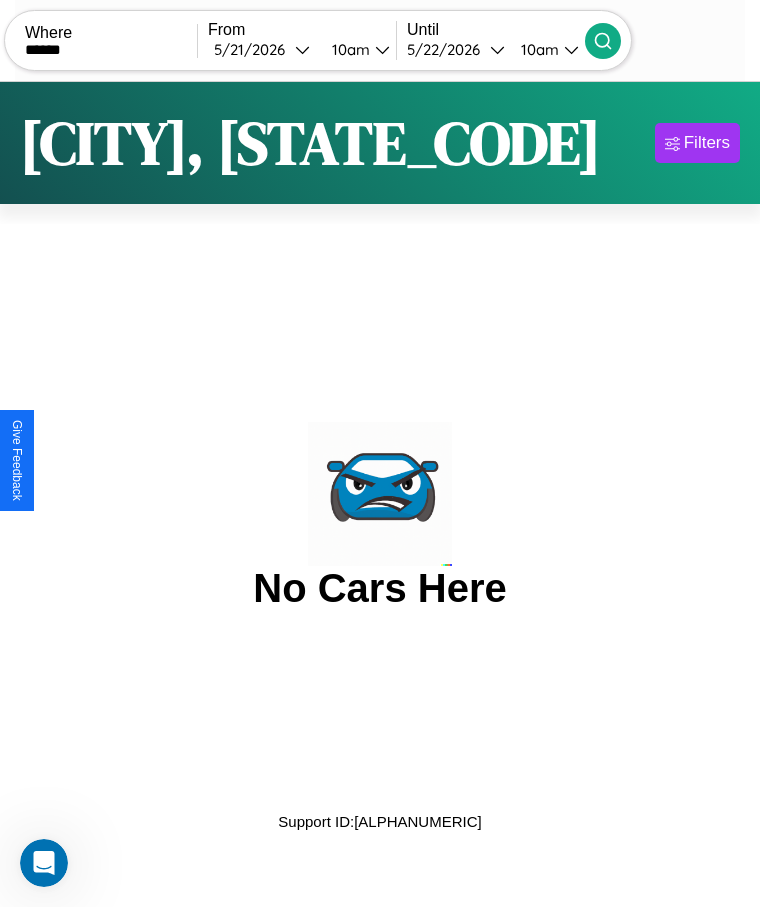 click on "10am" at bounding box center [348, 49] 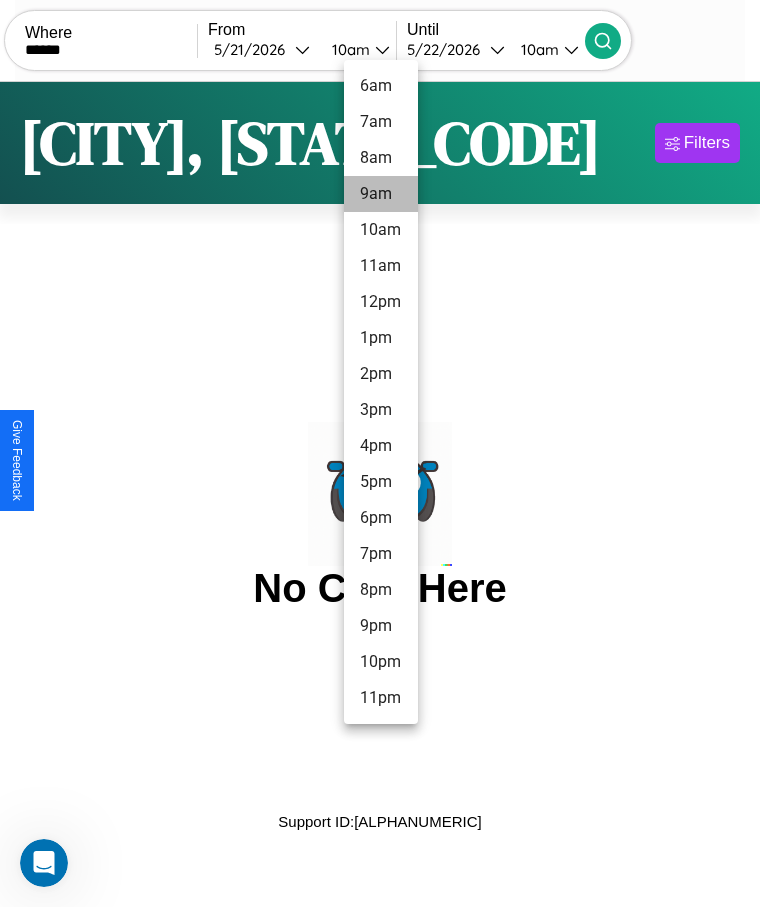 click on "9am" at bounding box center [381, 194] 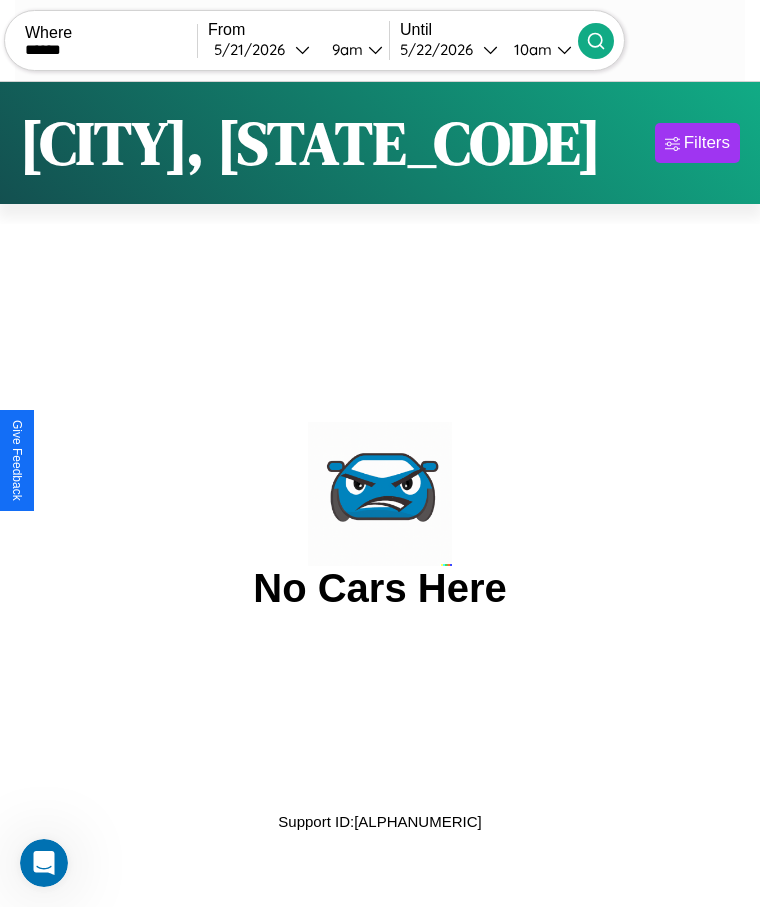 click on "10am" at bounding box center (530, 49) 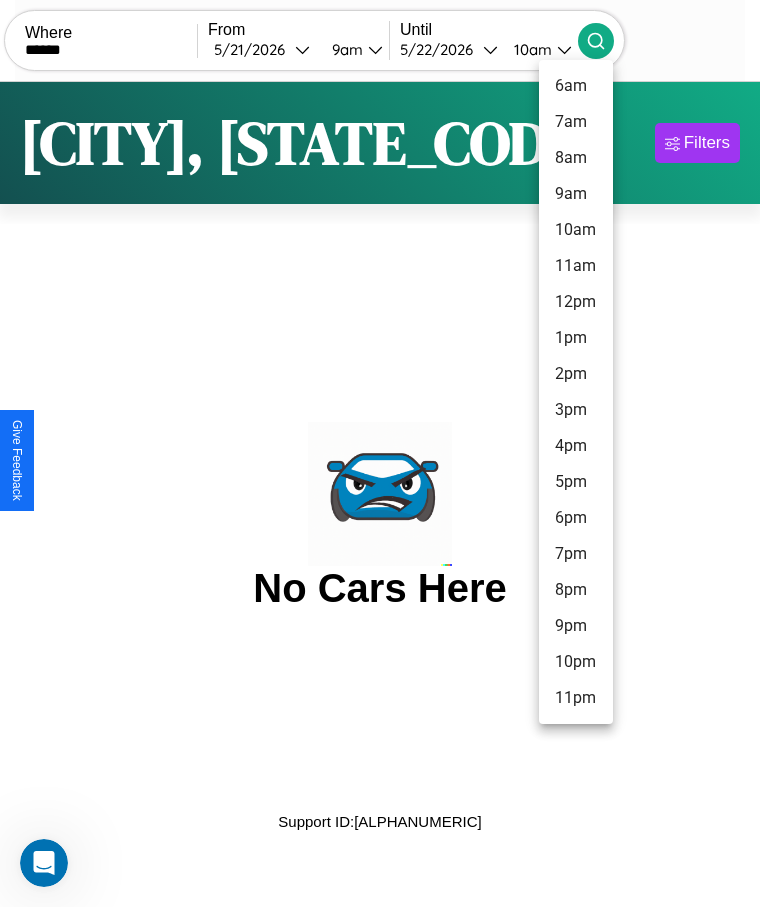click on "10pm" at bounding box center (576, 662) 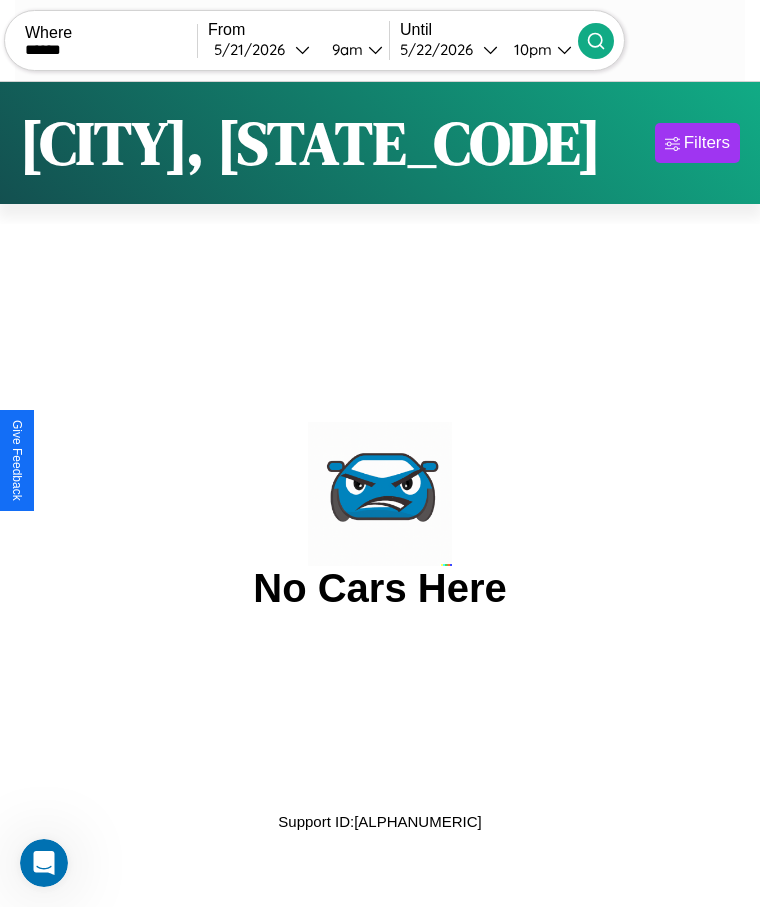 click 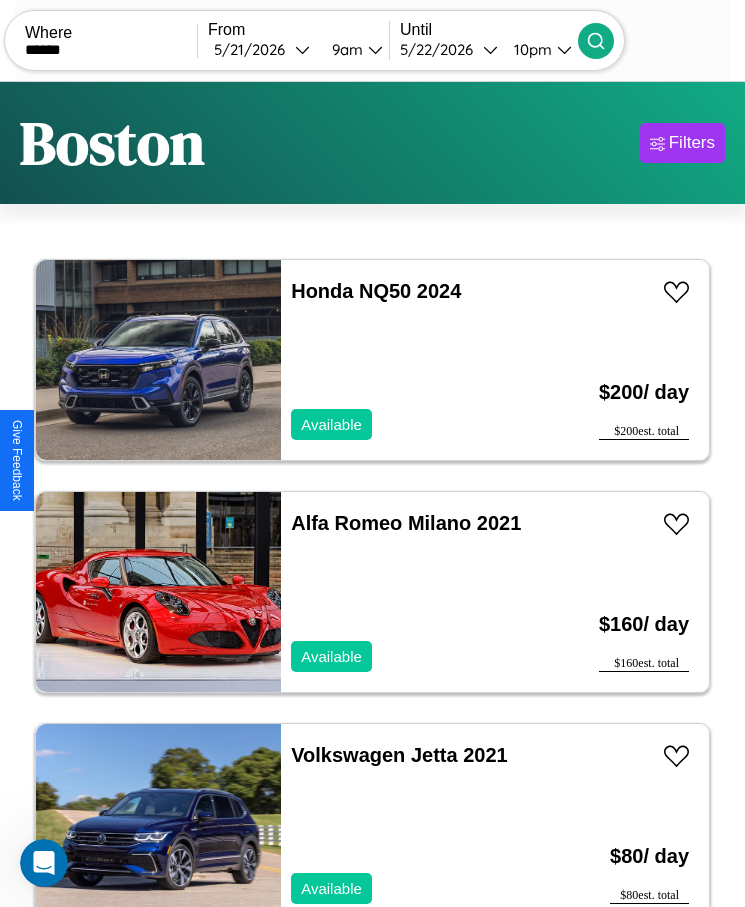 scroll, scrollTop: 50, scrollLeft: 0, axis: vertical 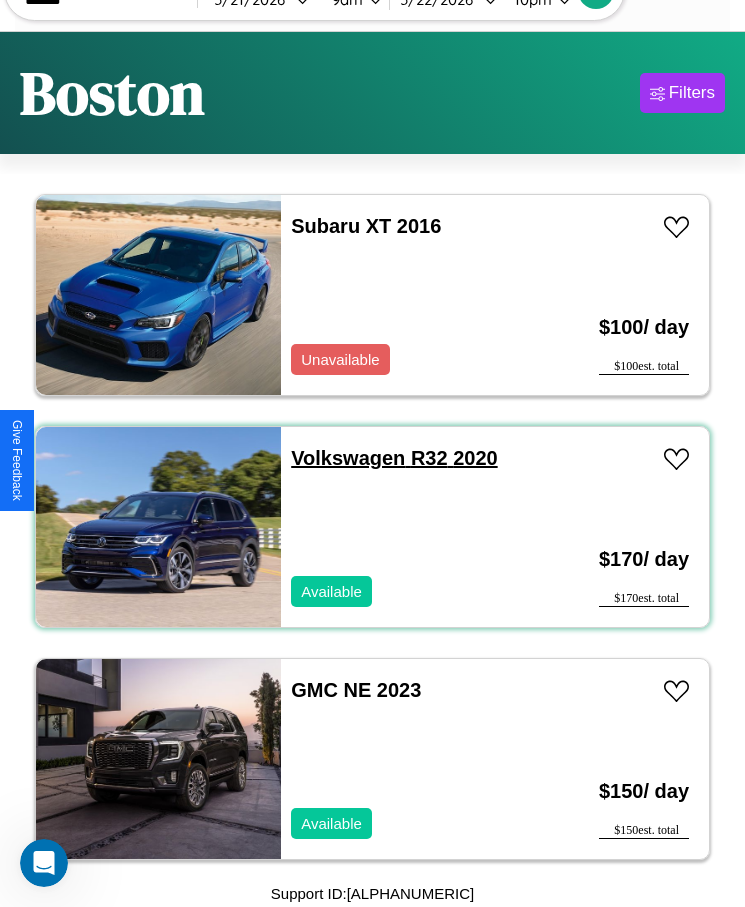 click on "Volkswagen   R32   2020" at bounding box center [394, 458] 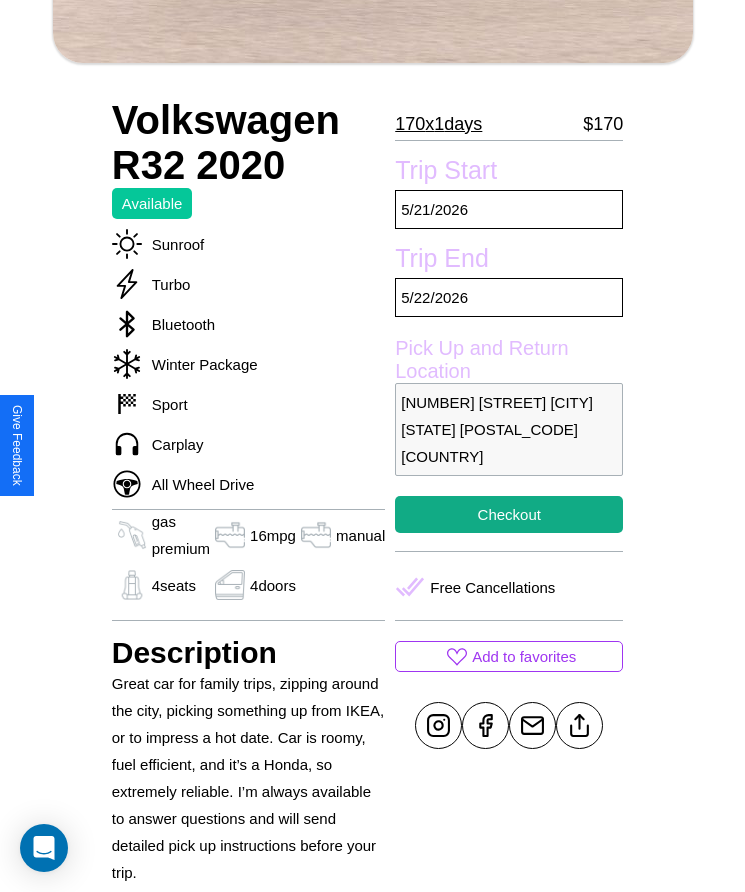 scroll, scrollTop: 566, scrollLeft: 0, axis: vertical 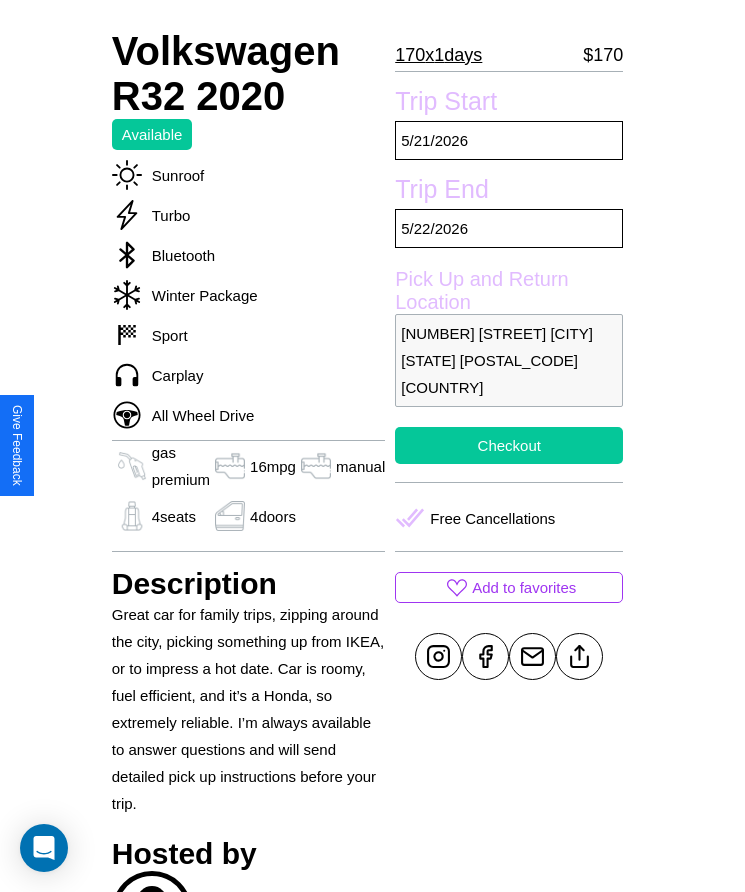 click on "Checkout" at bounding box center (509, 445) 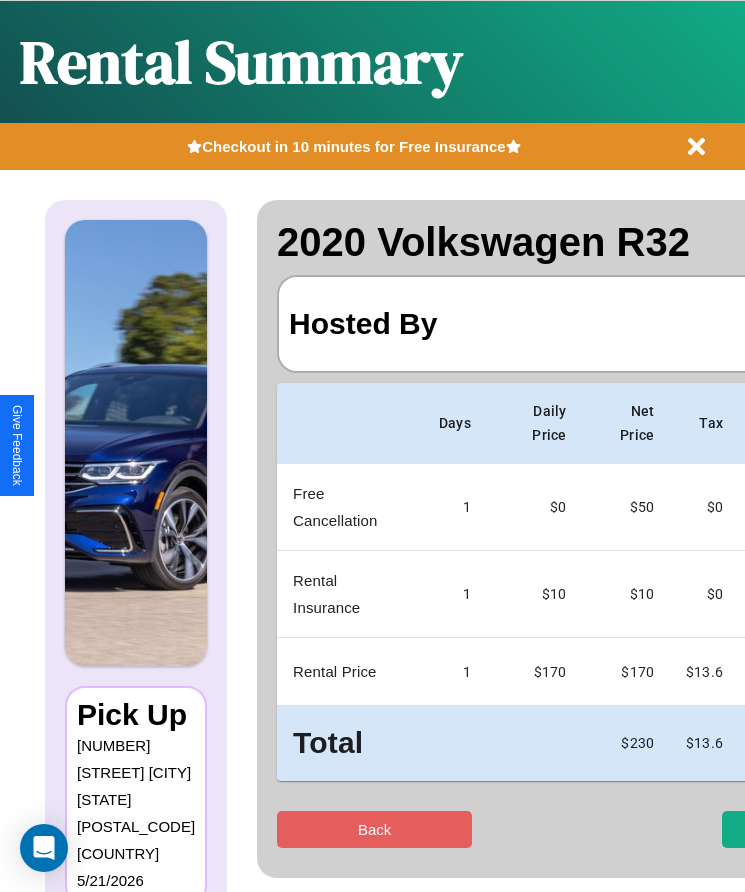 scroll, scrollTop: 0, scrollLeft: 148, axis: horizontal 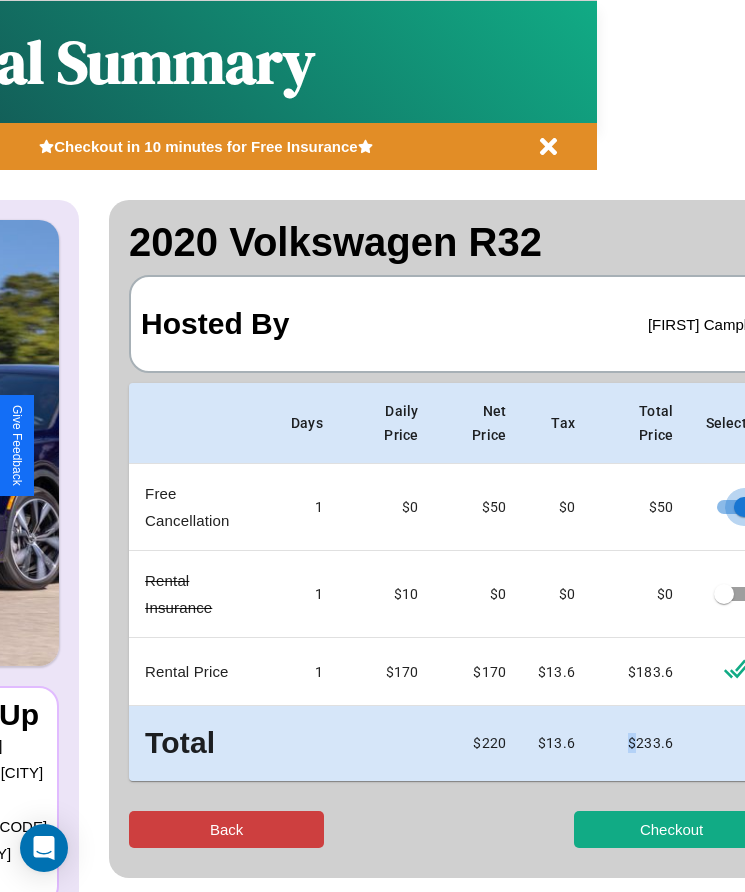 click on "Back" at bounding box center (226, 829) 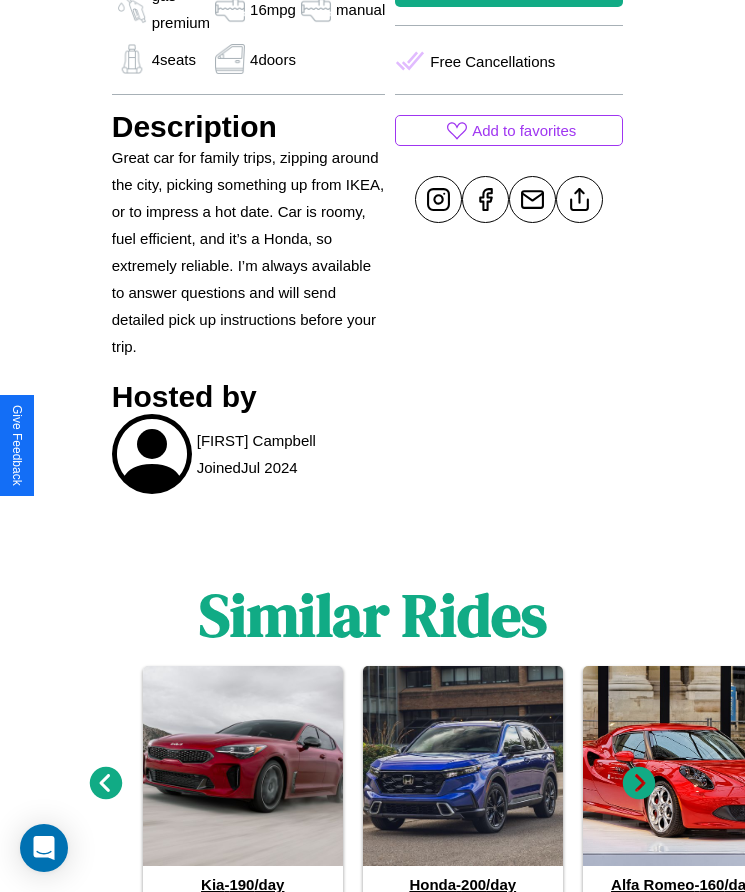 scroll, scrollTop: 1101, scrollLeft: 0, axis: vertical 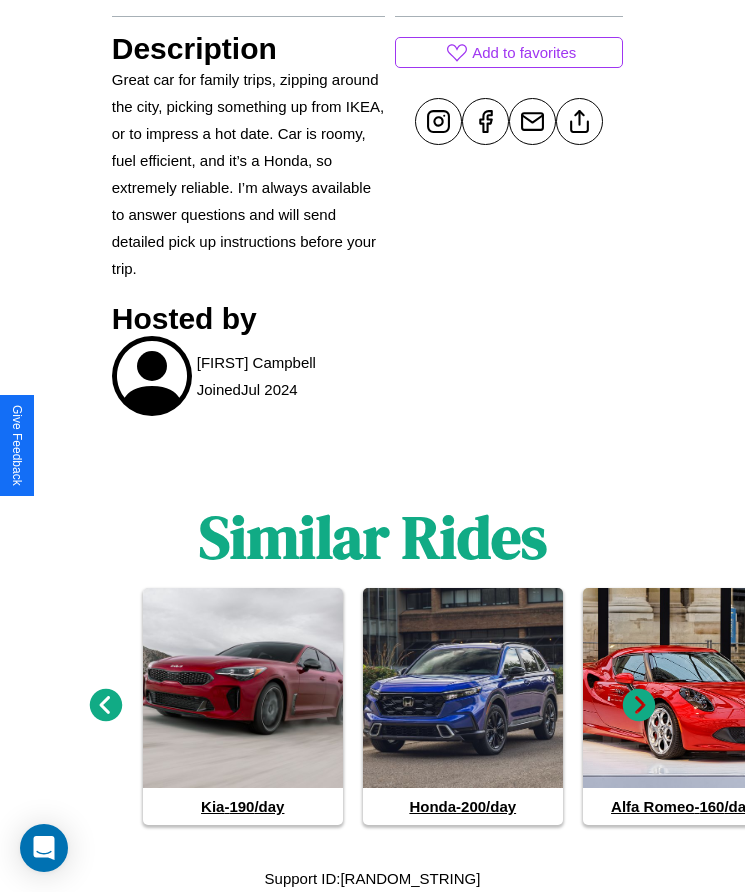 click 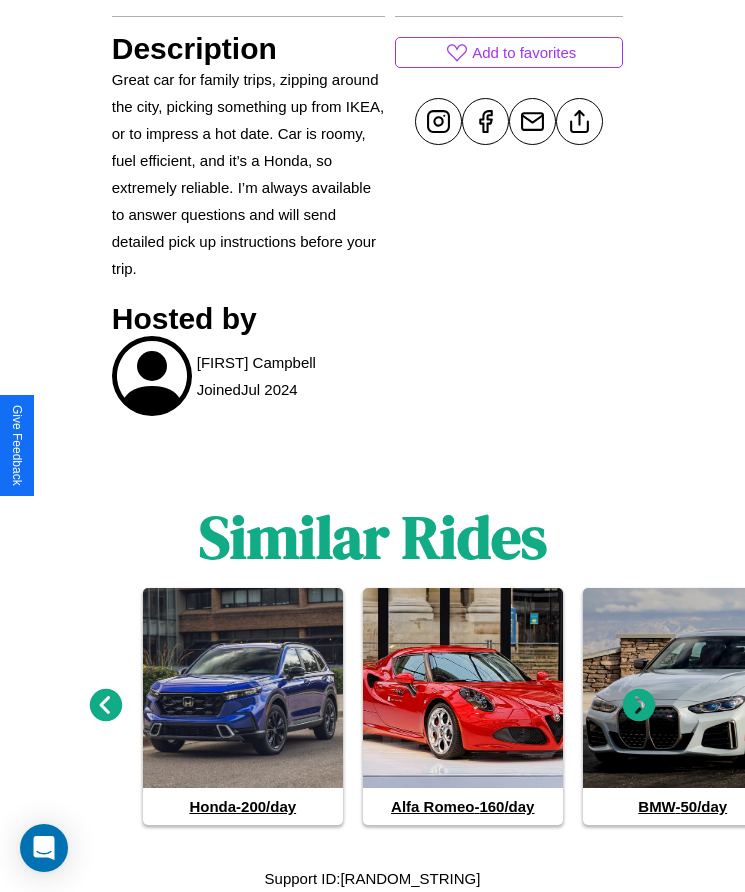 click 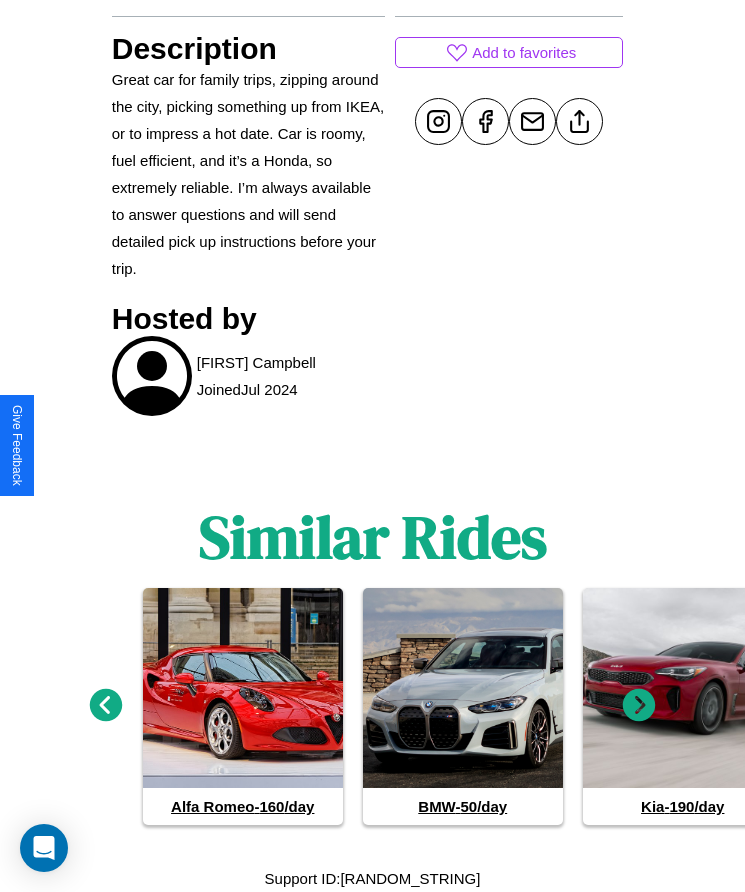 click 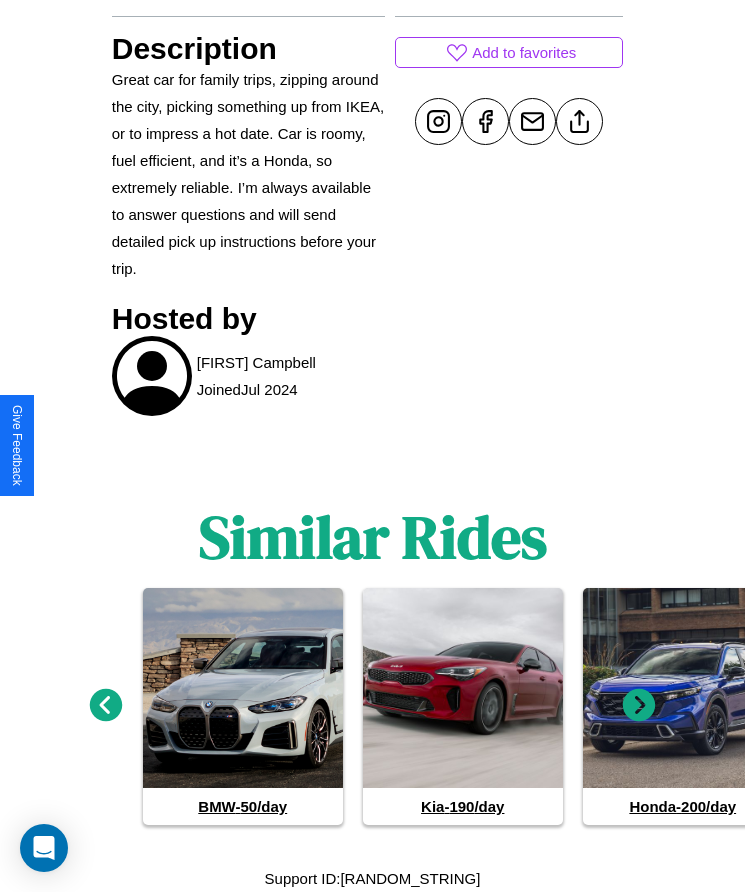 click 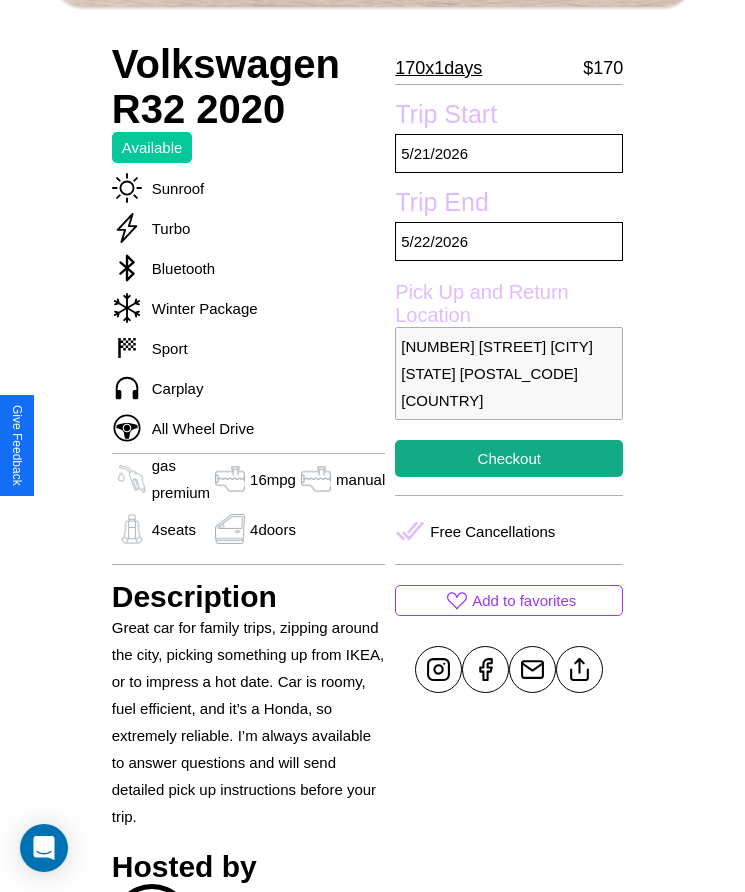 scroll, scrollTop: 481, scrollLeft: 0, axis: vertical 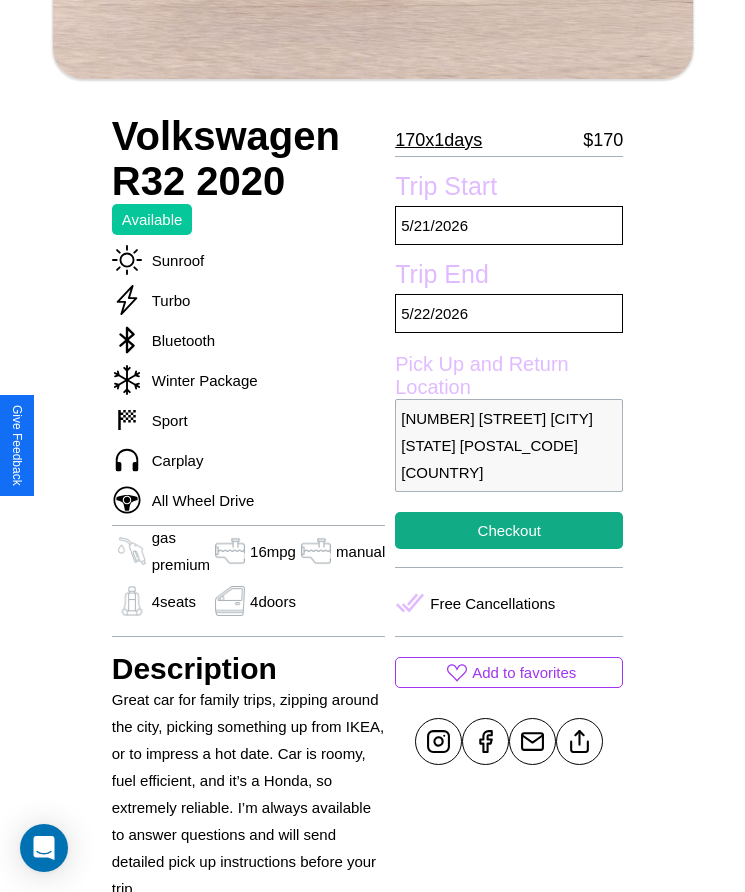 click on "5330 Market Street  Boston Massachusetts 93007 United States" at bounding box center [509, 445] 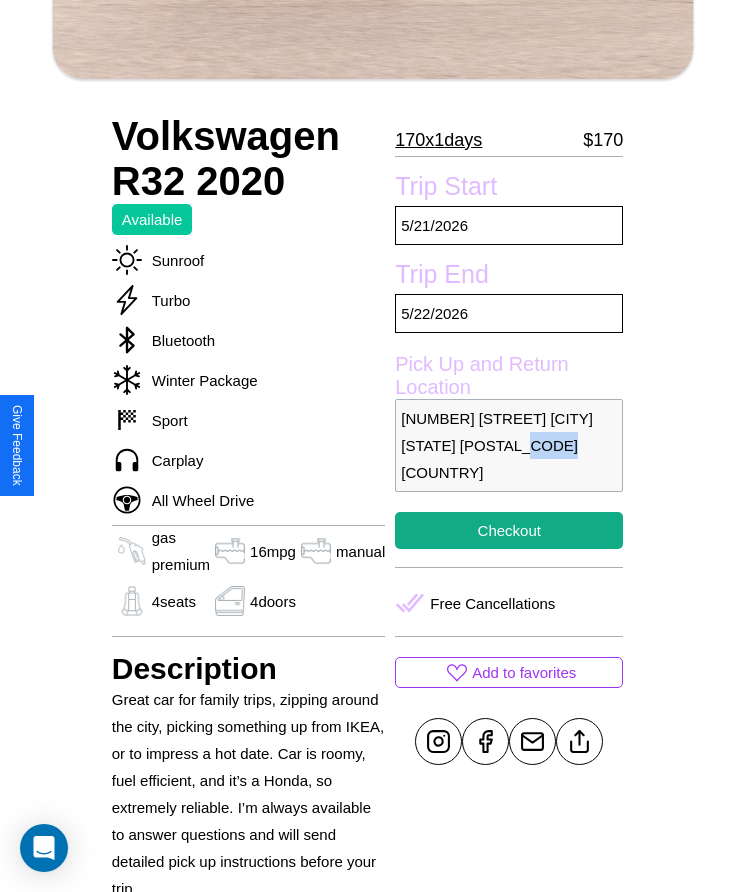 click on "5330 Market Street  Boston Massachusetts 93007 United States" at bounding box center (509, 445) 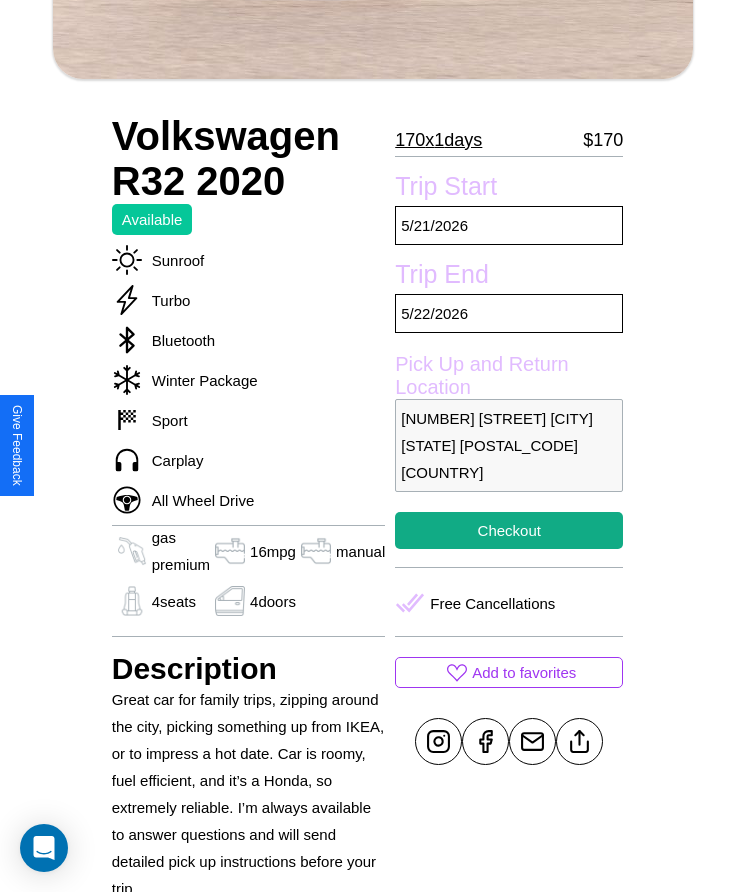 click on "5330 Market Street  Boston Massachusetts 93007 United States" at bounding box center [509, 445] 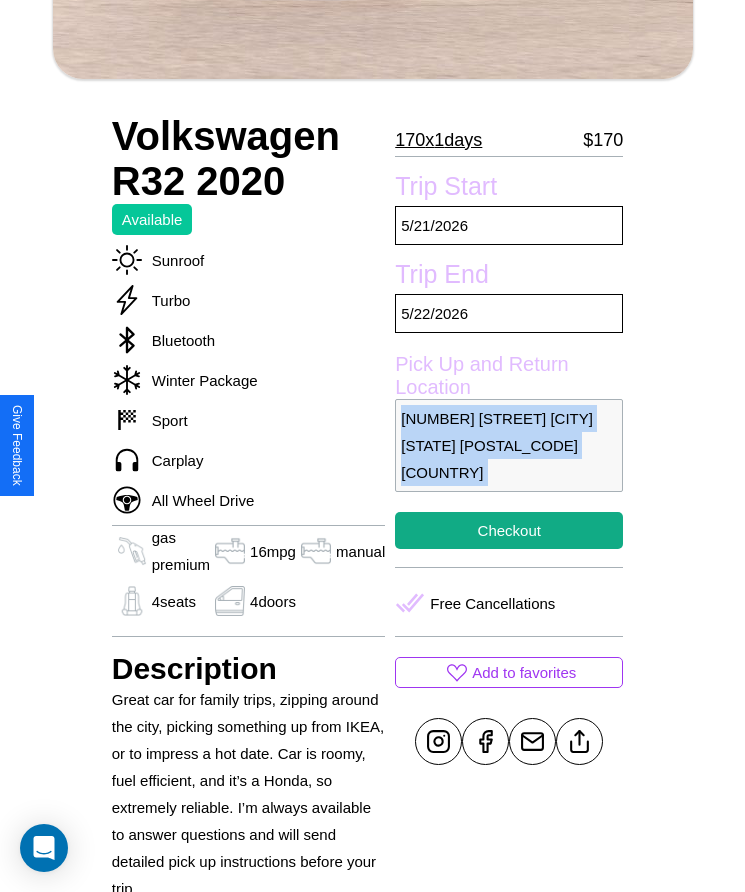 click on "5330 Market Street  Boston Massachusetts 93007 United States" at bounding box center [509, 445] 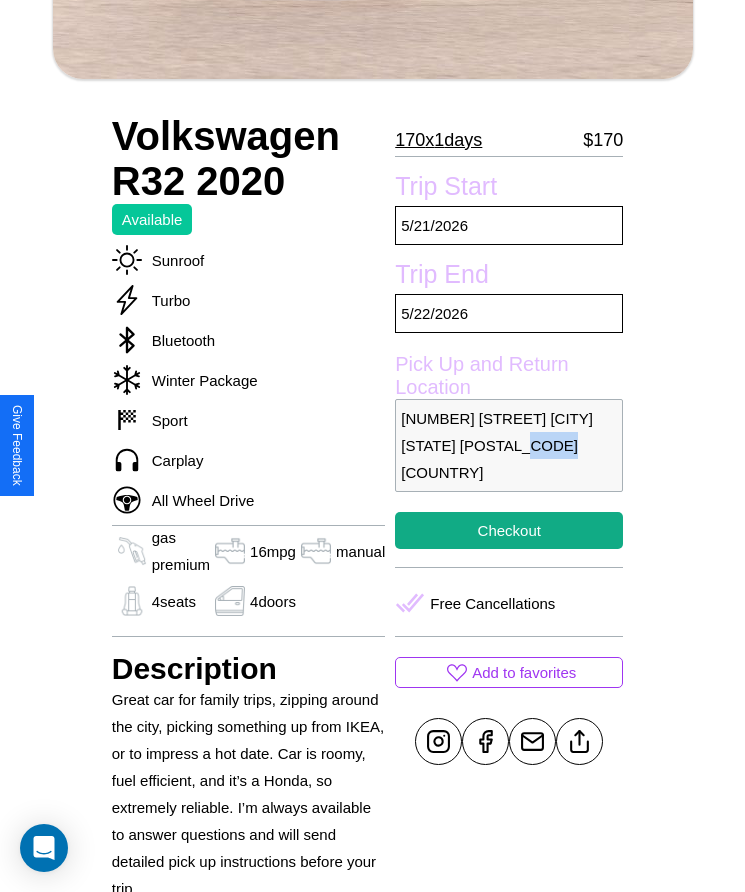 click on "5330 Market Street  Boston Massachusetts 93007 United States" at bounding box center (509, 445) 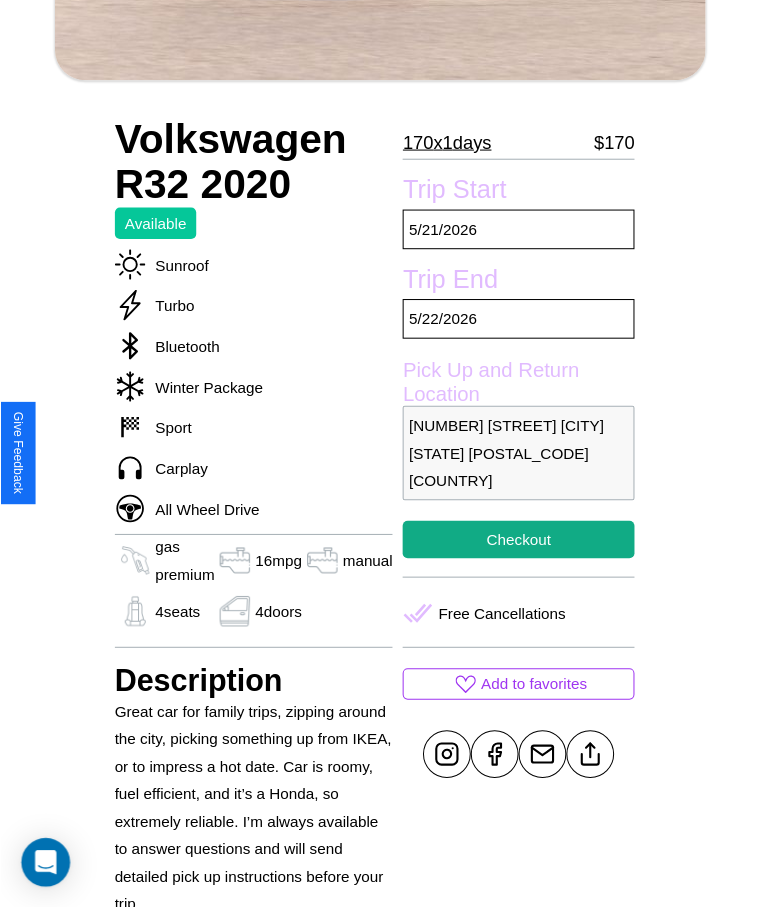scroll, scrollTop: 566, scrollLeft: 0, axis: vertical 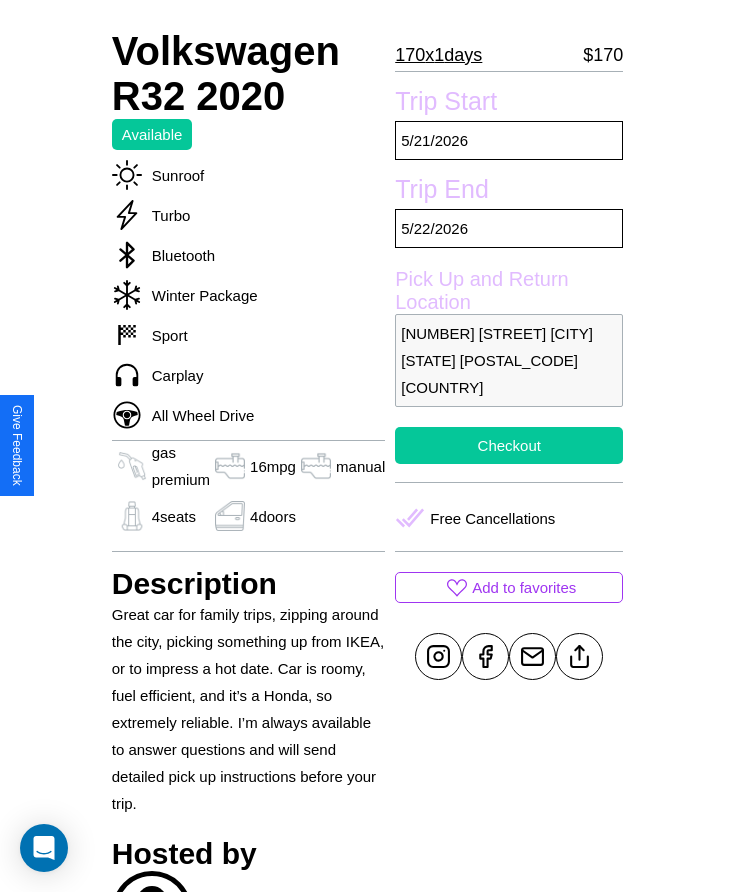 click on "Checkout" at bounding box center [509, 445] 